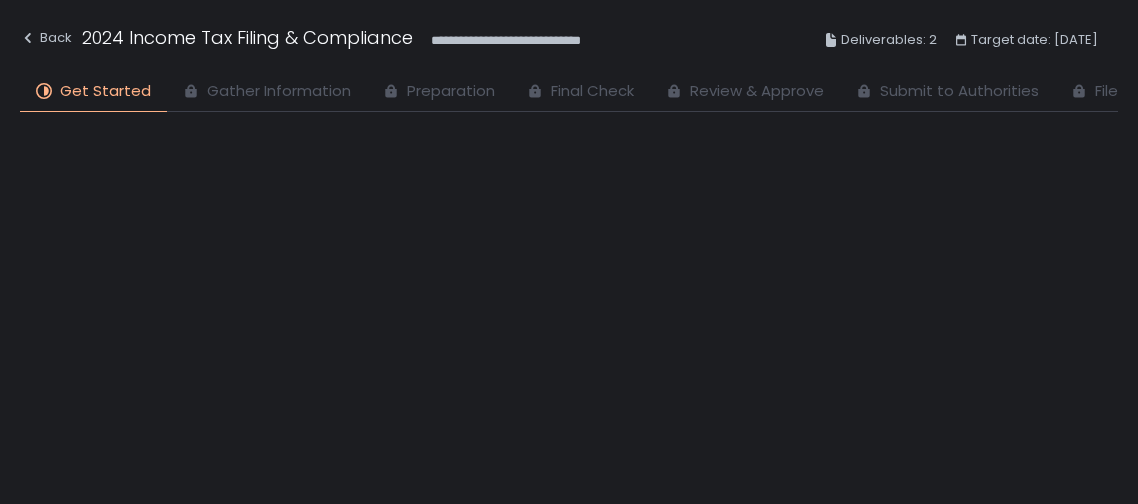 scroll, scrollTop: 0, scrollLeft: 0, axis: both 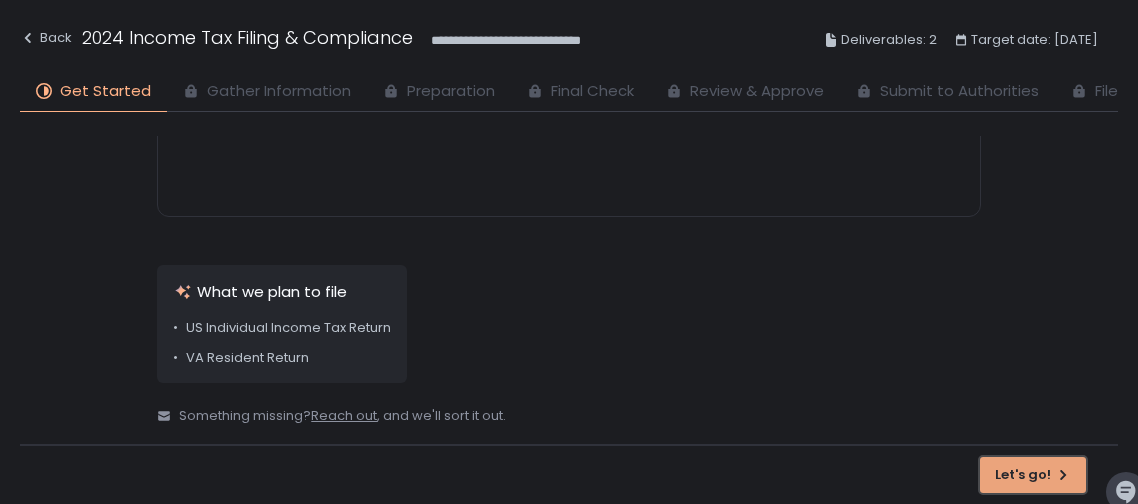 click on "Let's go!" at bounding box center (1033, 475) 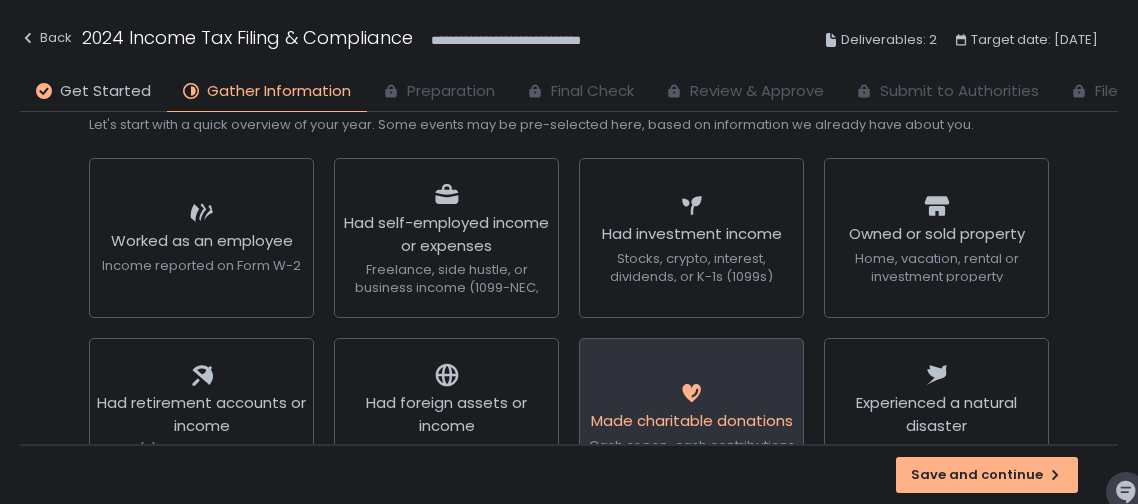 scroll, scrollTop: 61, scrollLeft: 0, axis: vertical 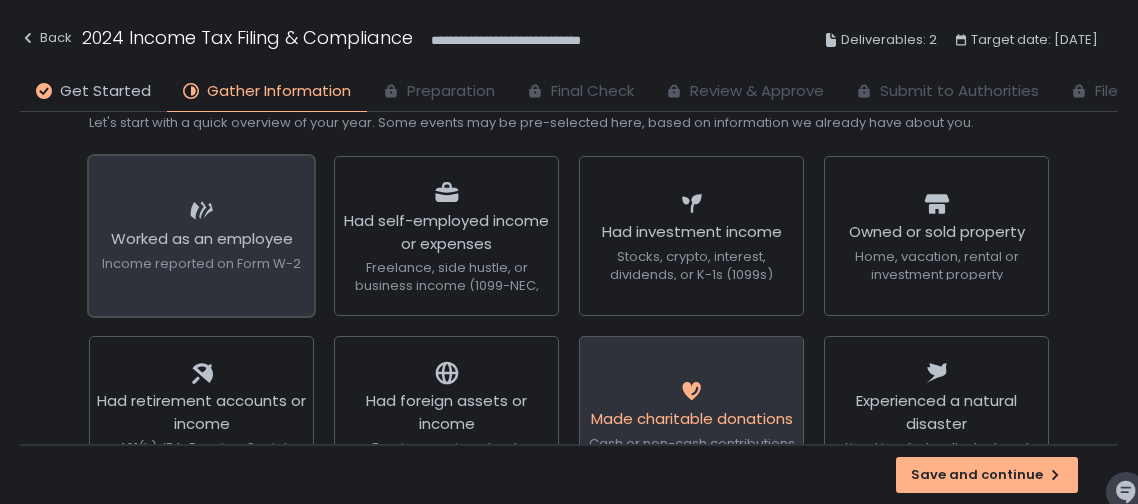 click on "Worked as an employee" at bounding box center (202, 239) 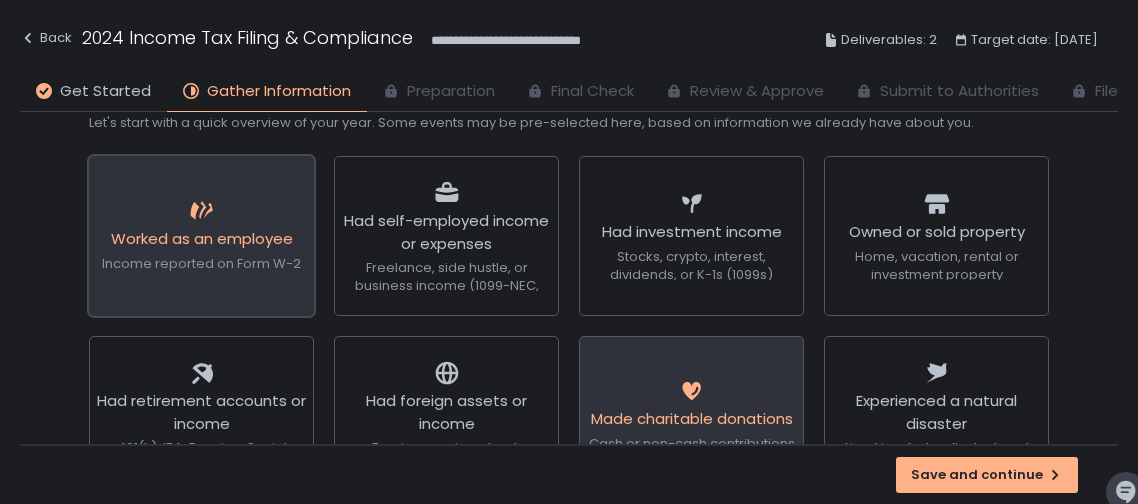 click on "Income reported on Form W-2" 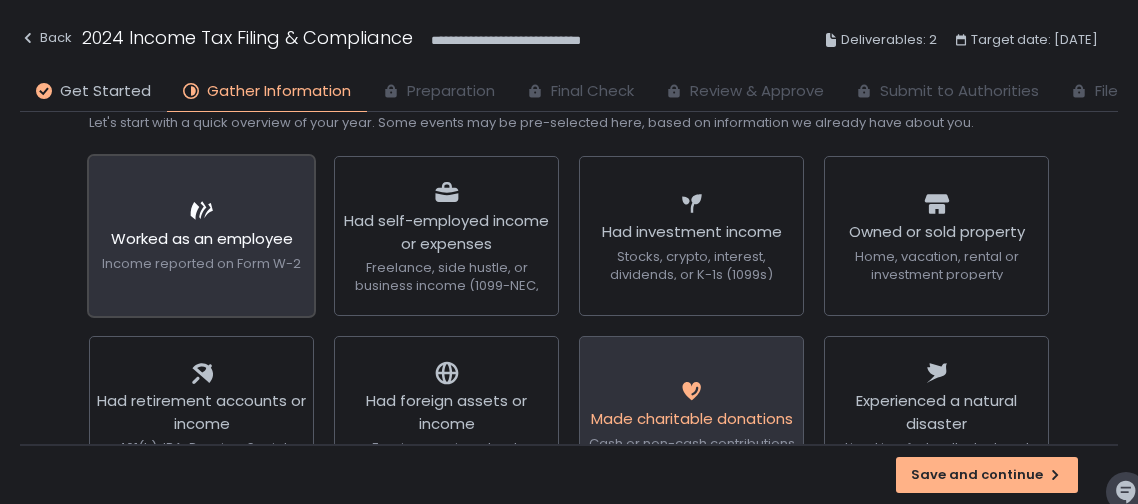 click on "Worked as an employee" at bounding box center (201, 241) 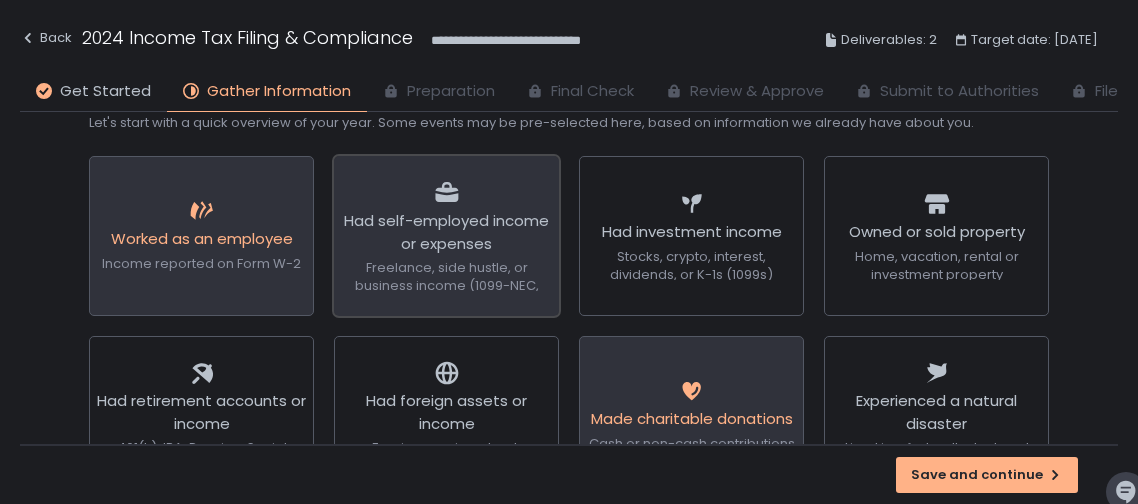click on "Had self-employed income or expenses" 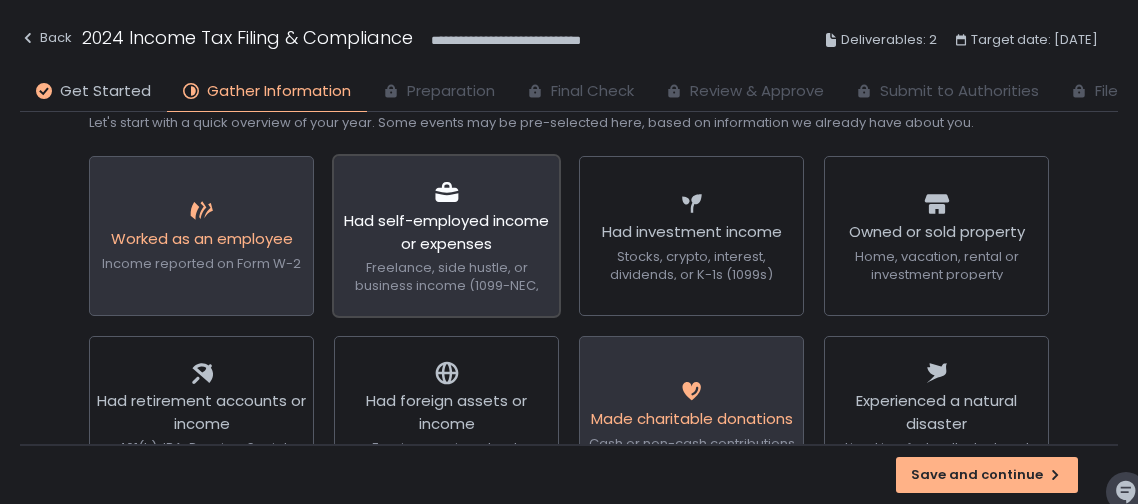 click on "Had self-employed income or expenses" 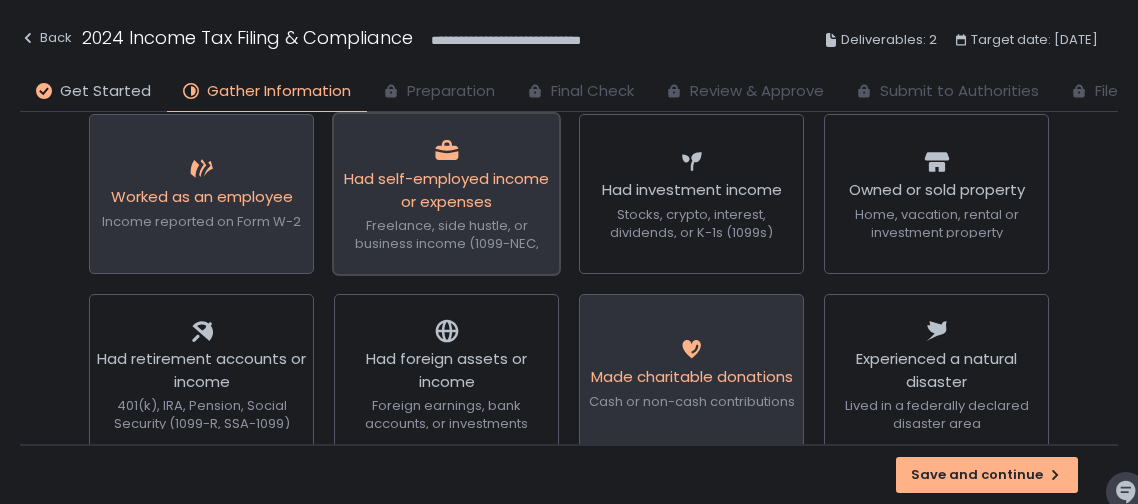 scroll, scrollTop: 147, scrollLeft: 0, axis: vertical 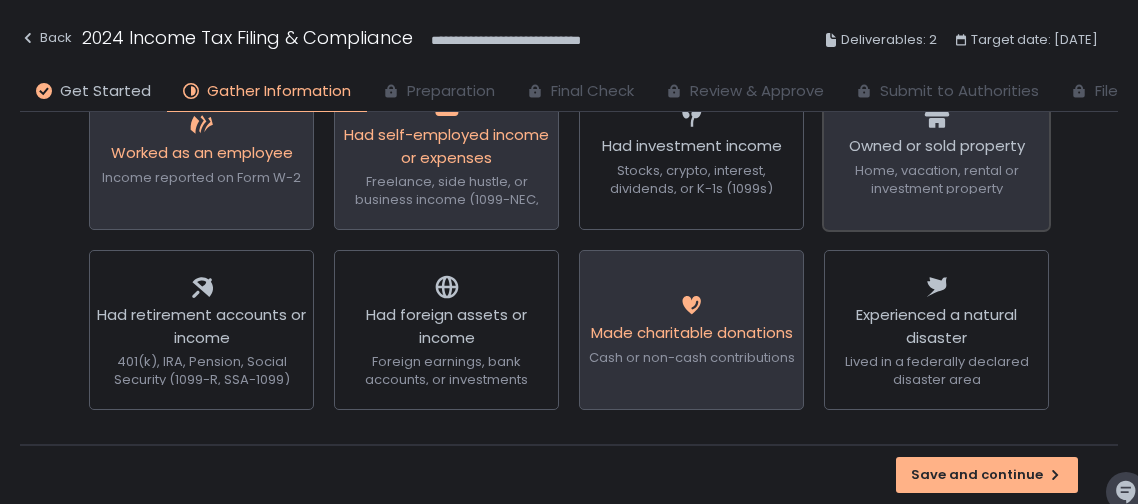 click on "Home, vacation, rental or investment property" 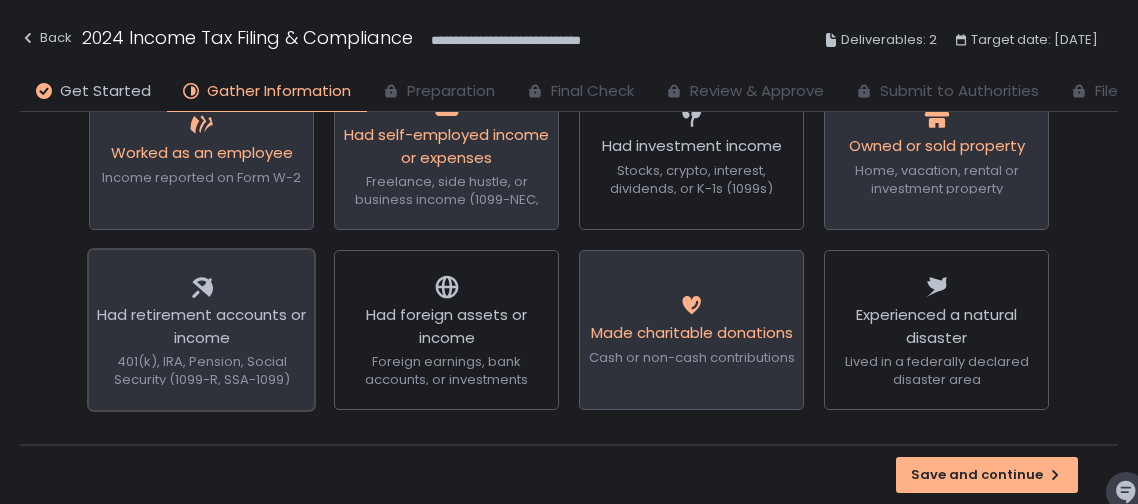 click on "401(k), IRA, Pension, Social Security (1099-R, SSA-1099)" 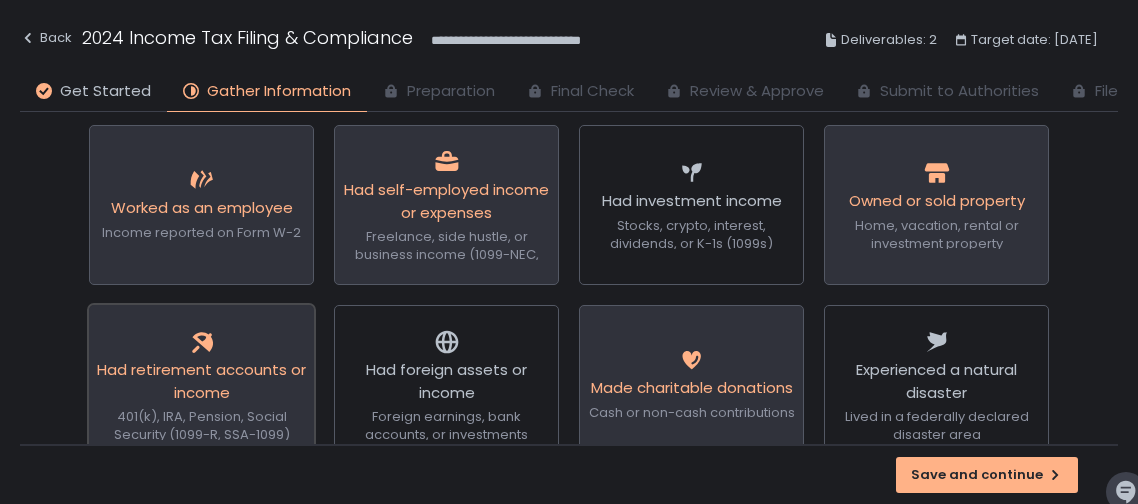 scroll, scrollTop: 91, scrollLeft: 0, axis: vertical 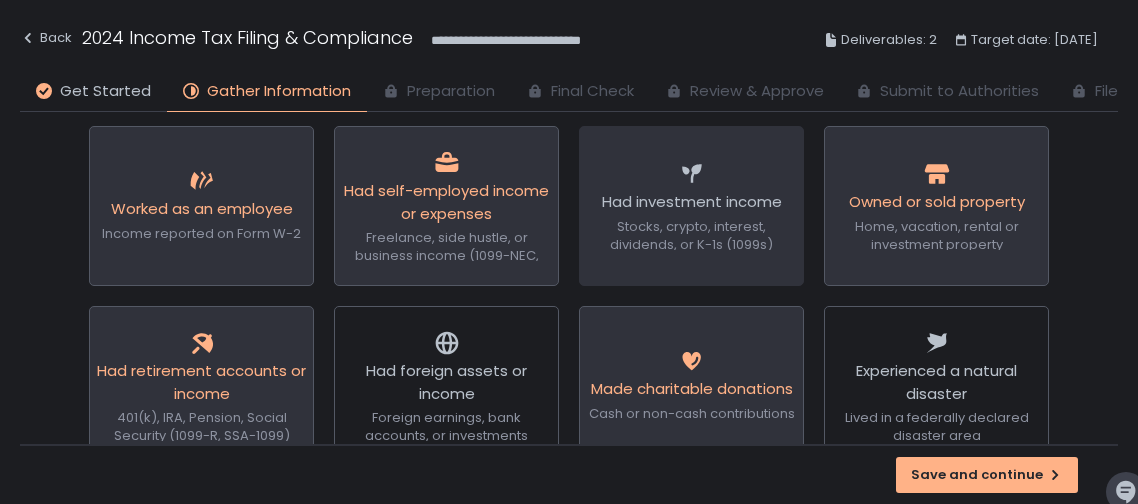 click 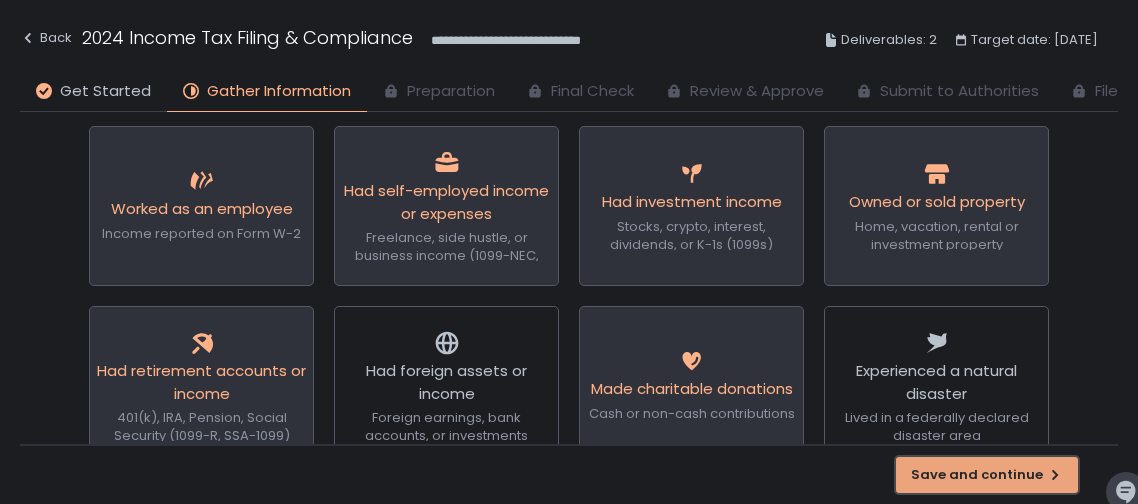 click on "Save and continue" 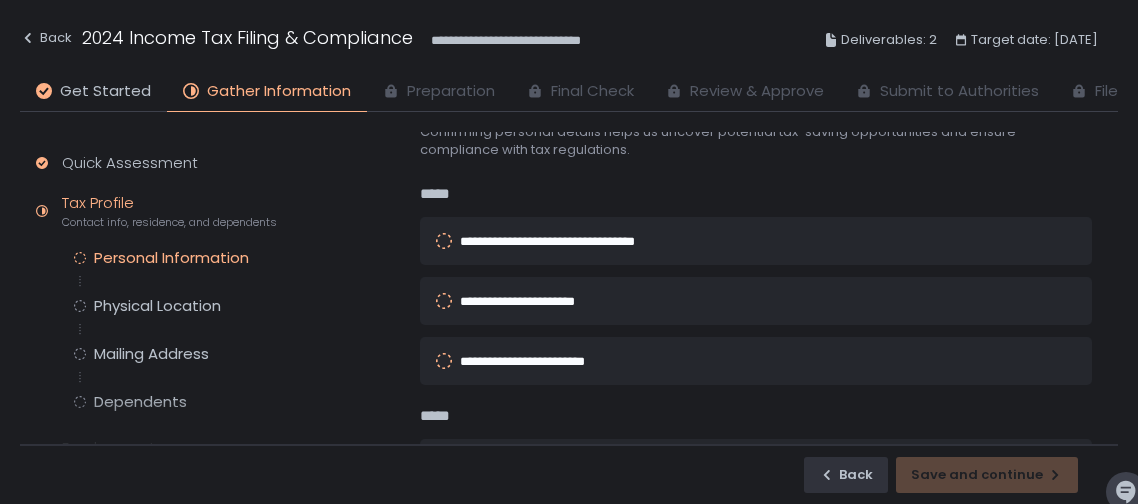 scroll, scrollTop: 65, scrollLeft: 0, axis: vertical 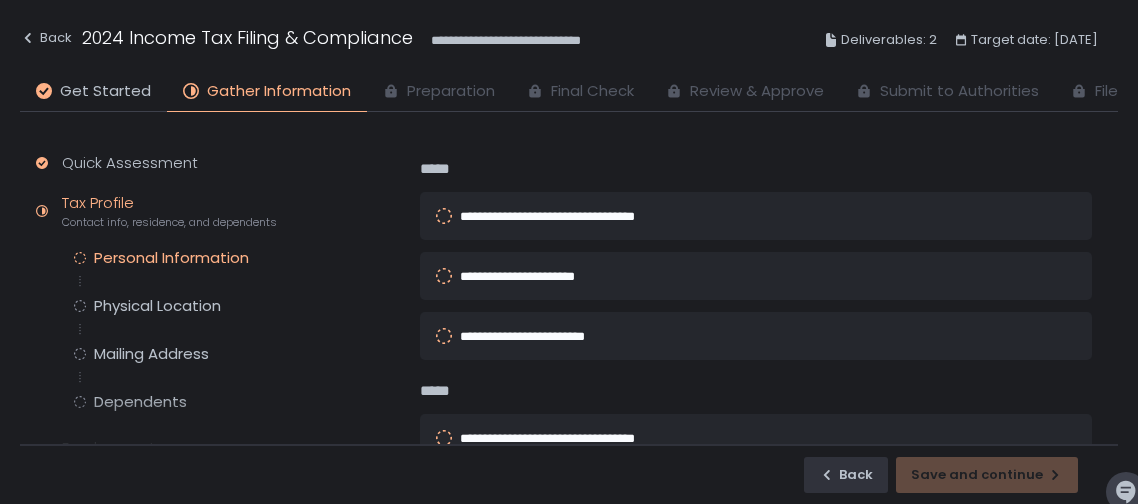 click on "**********" at bounding box center (728, 216) 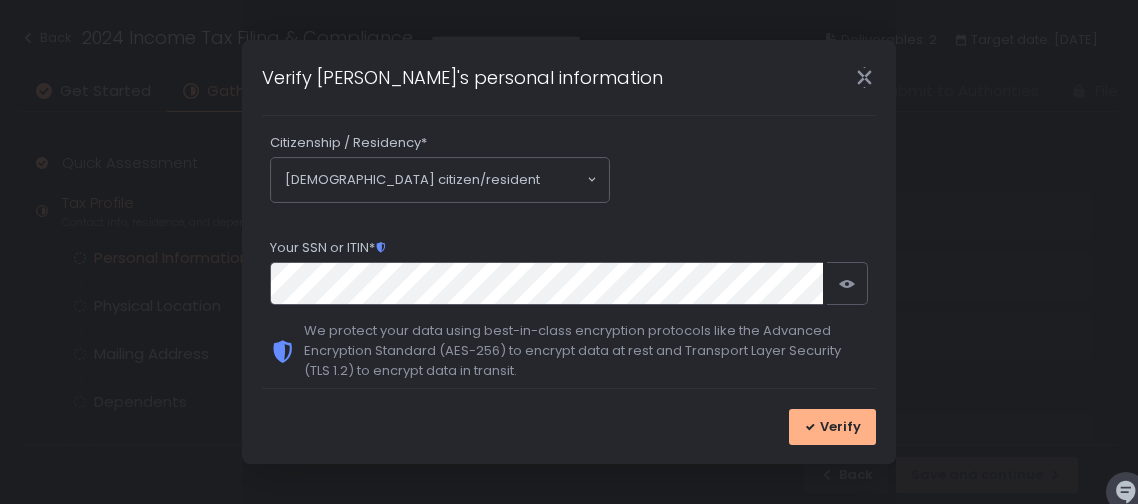 scroll, scrollTop: 467, scrollLeft: 0, axis: vertical 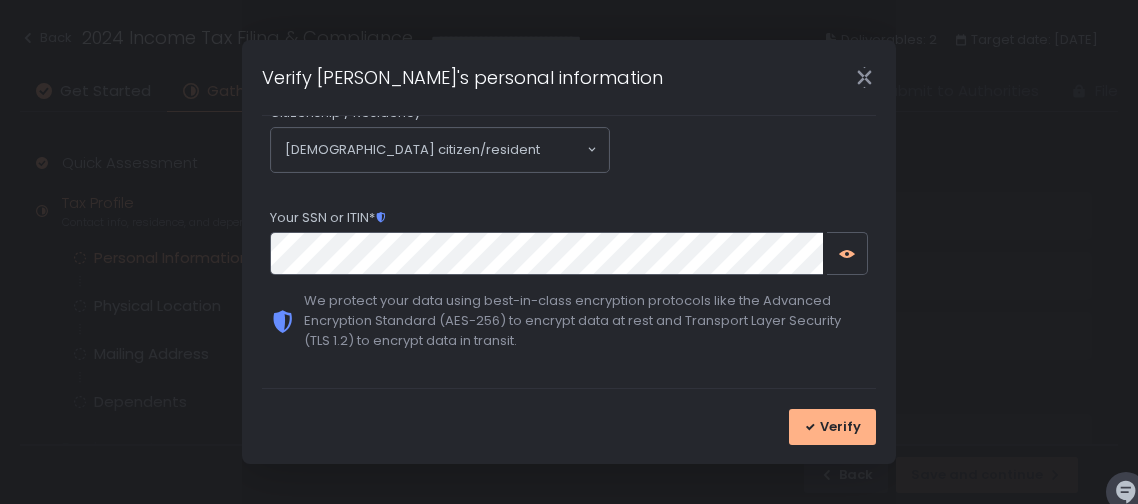 click 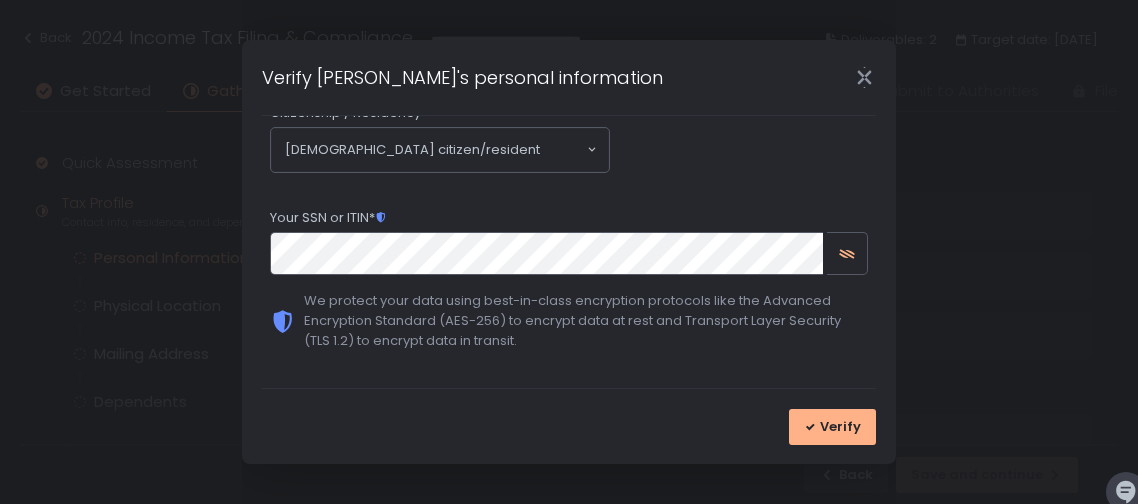 click 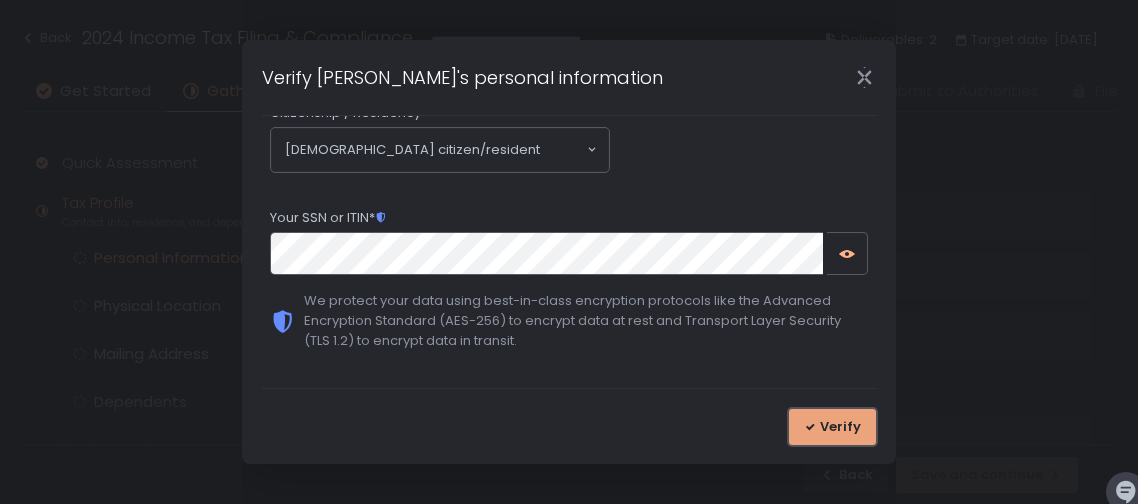 click on "Verify" at bounding box center [840, 427] 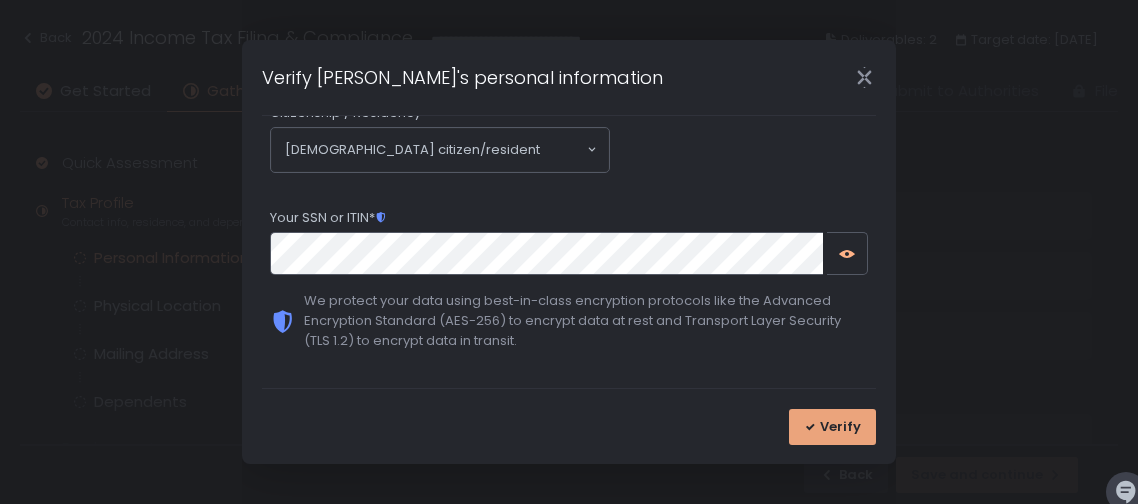 scroll, scrollTop: 0, scrollLeft: 0, axis: both 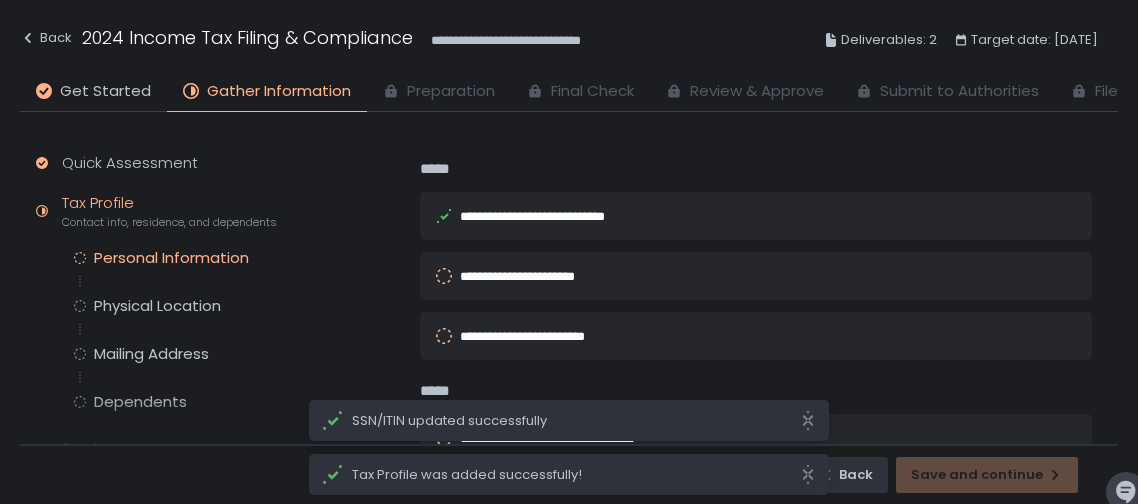 click on "**********" at bounding box center [728, 276] 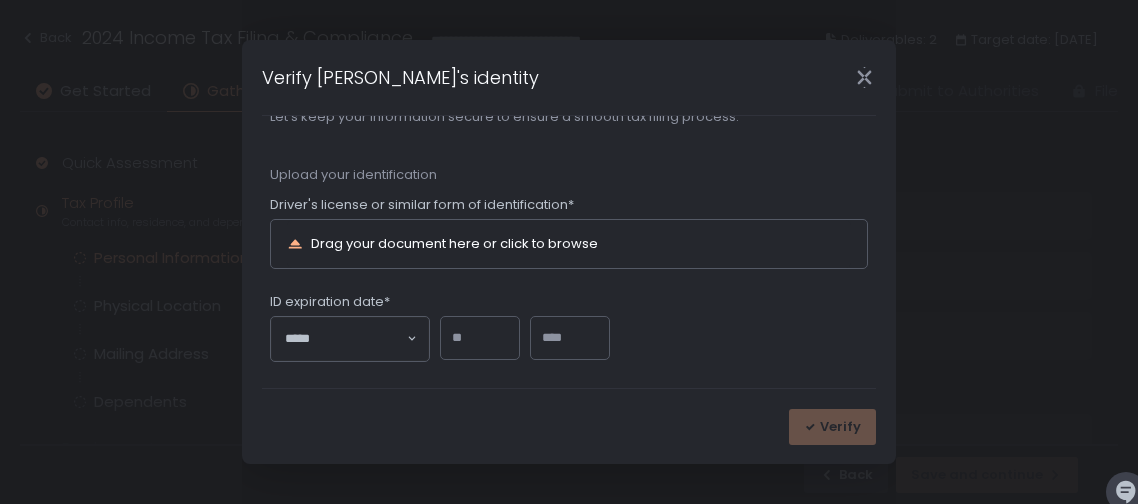 scroll, scrollTop: 52, scrollLeft: 0, axis: vertical 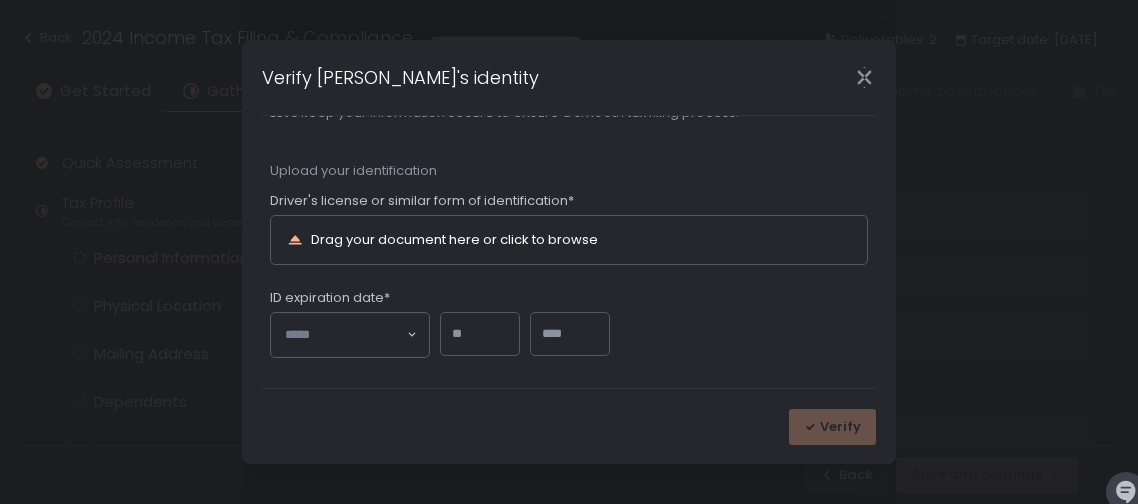 click on "Drag your document here or click to browse" at bounding box center [569, 240] 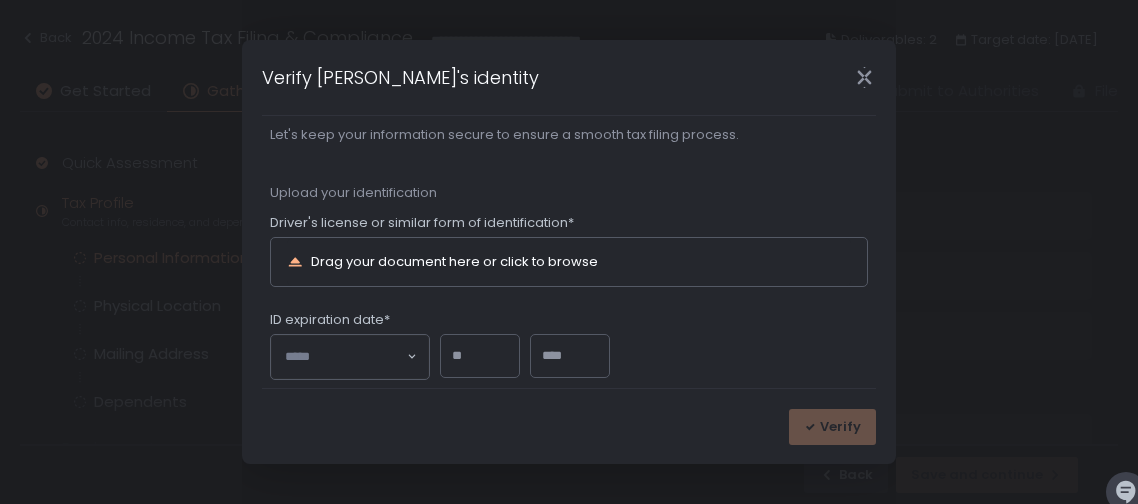 scroll, scrollTop: 43, scrollLeft: 0, axis: vertical 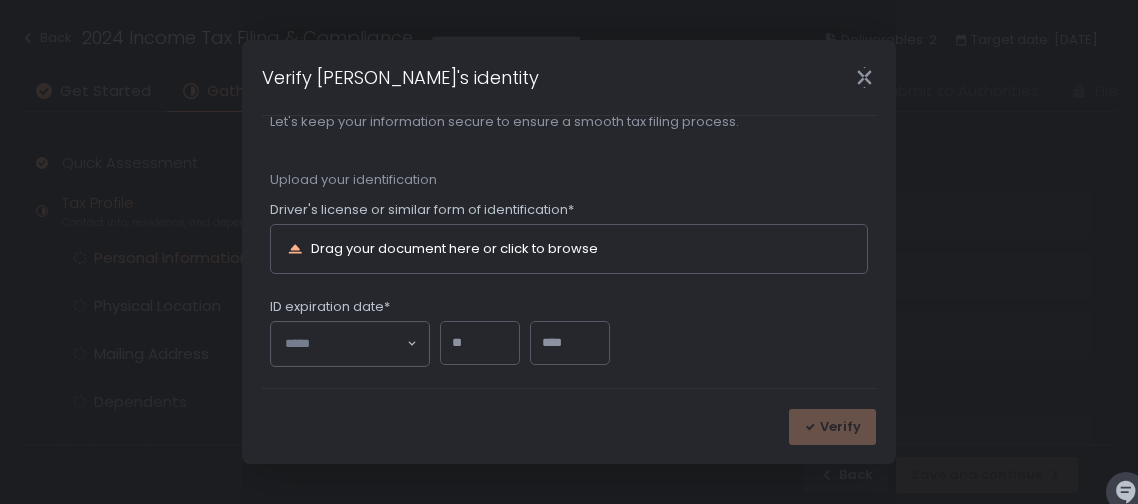 click 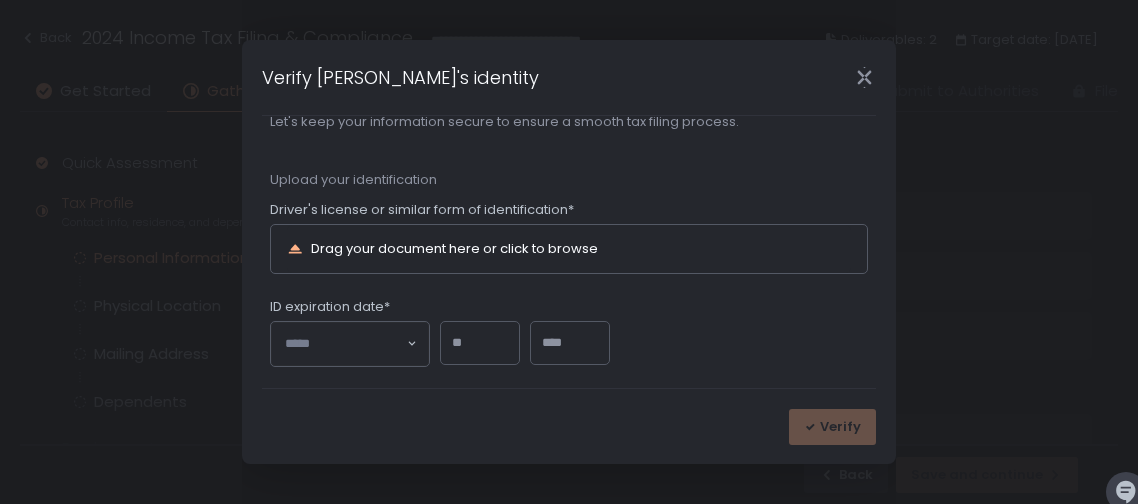 click 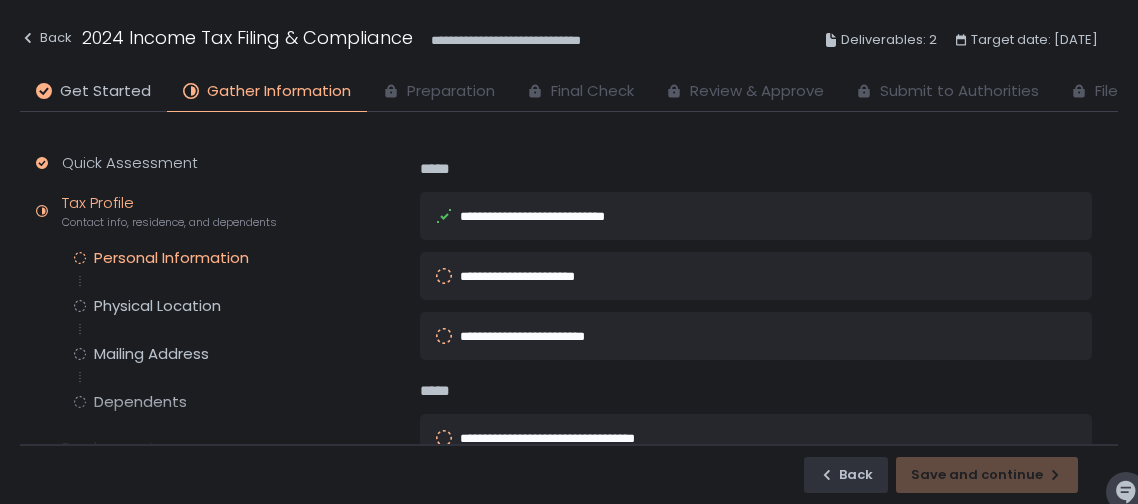 click on "**********" at bounding box center [542, 336] 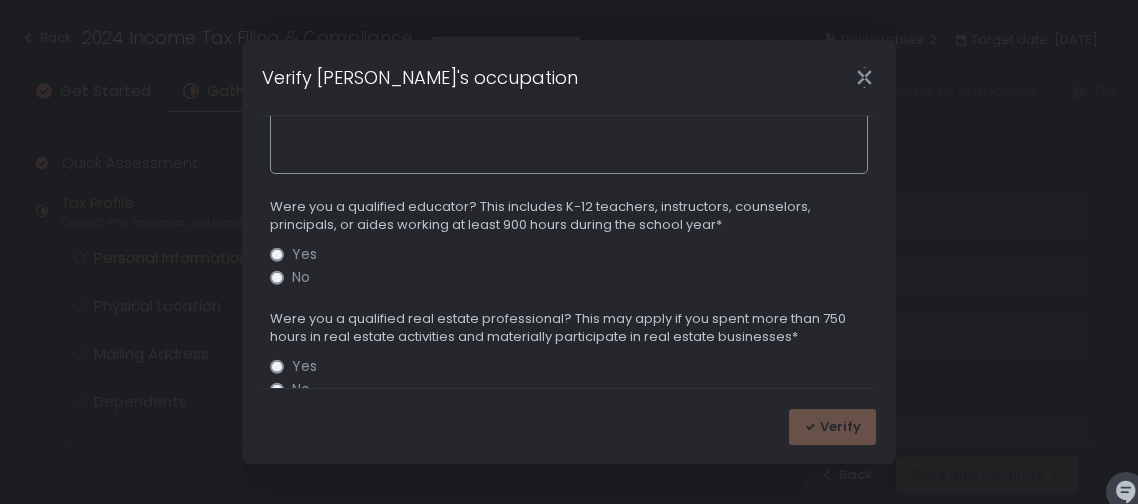 scroll, scrollTop: 225, scrollLeft: 0, axis: vertical 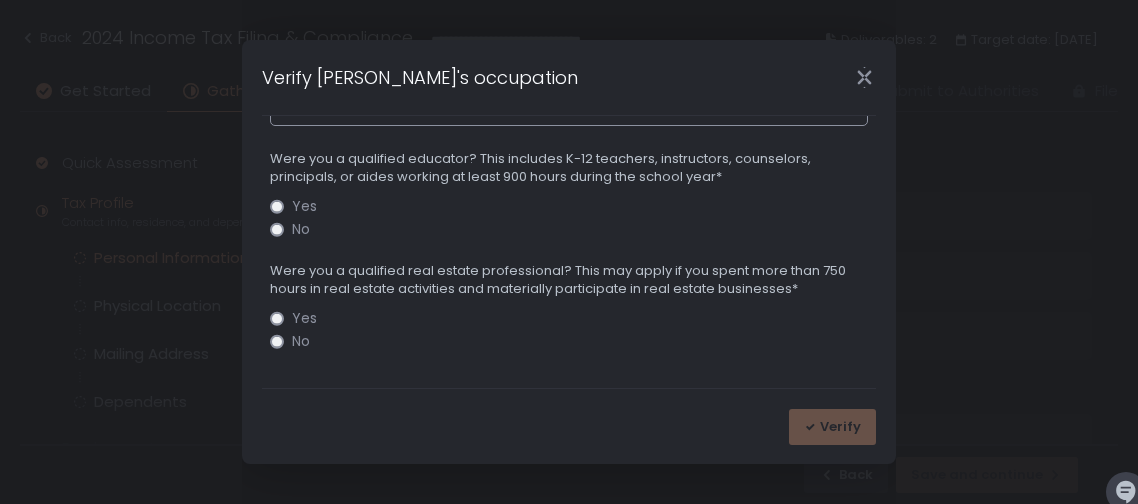 type on "**********" 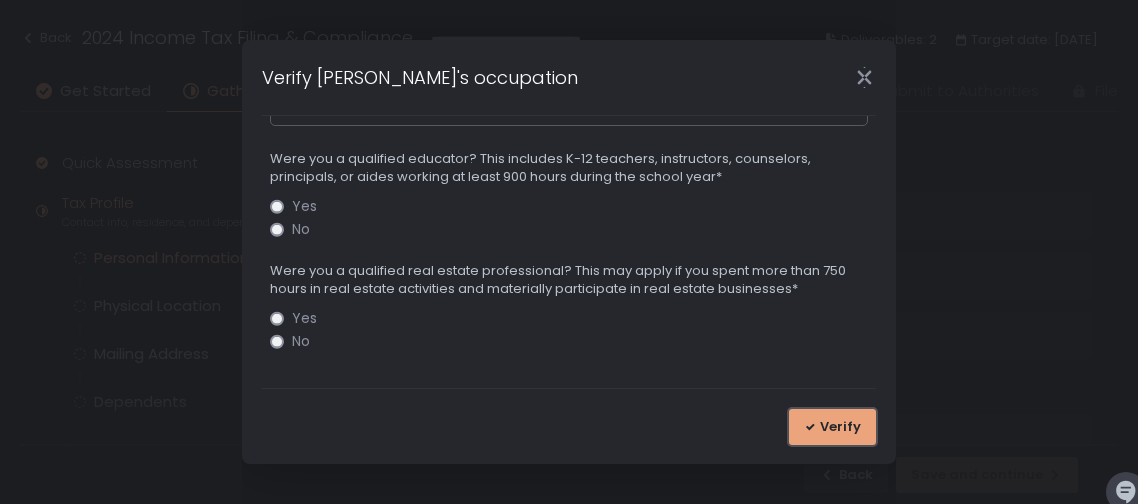 click on "Verify" at bounding box center [840, 427] 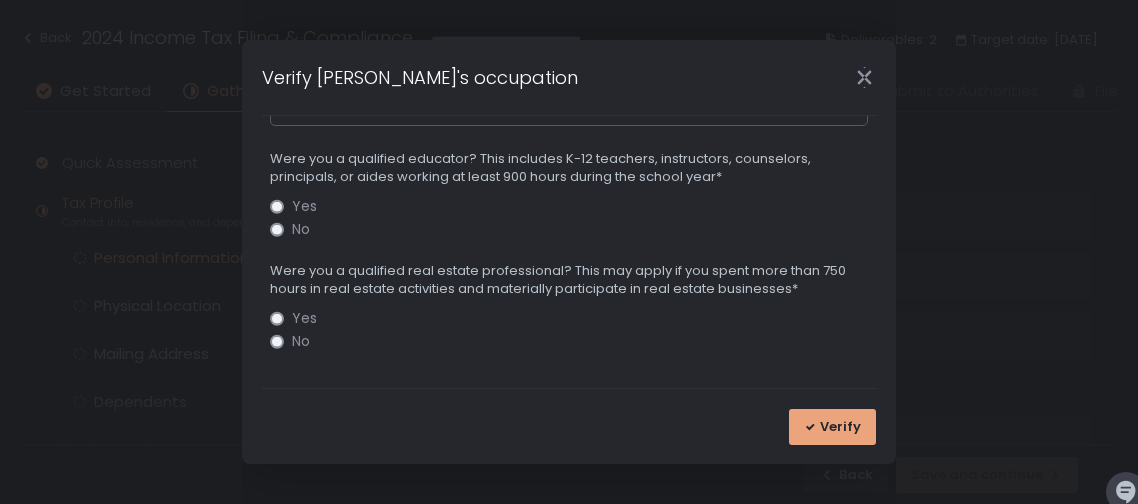 scroll, scrollTop: 0, scrollLeft: 0, axis: both 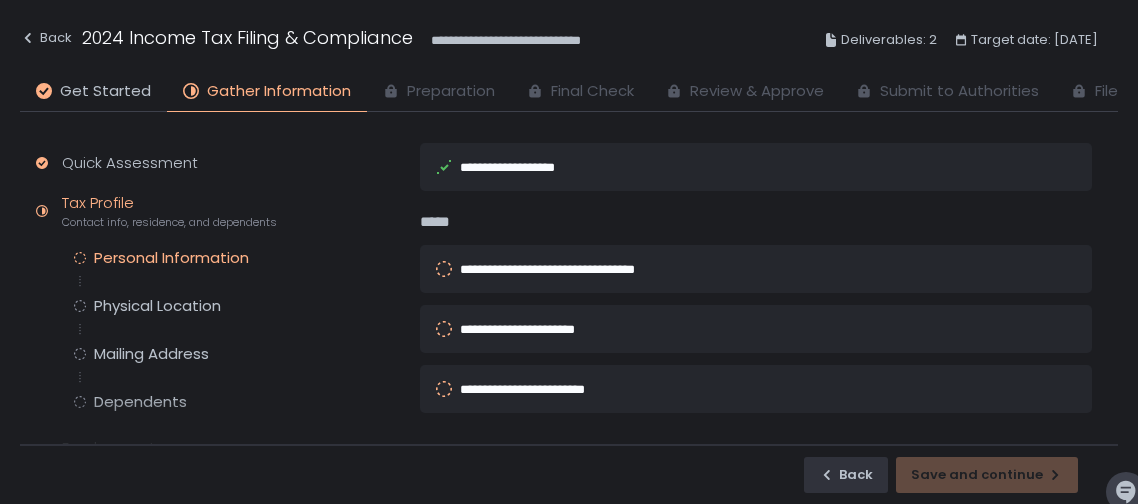 click on "**********" at bounding box center [572, 269] 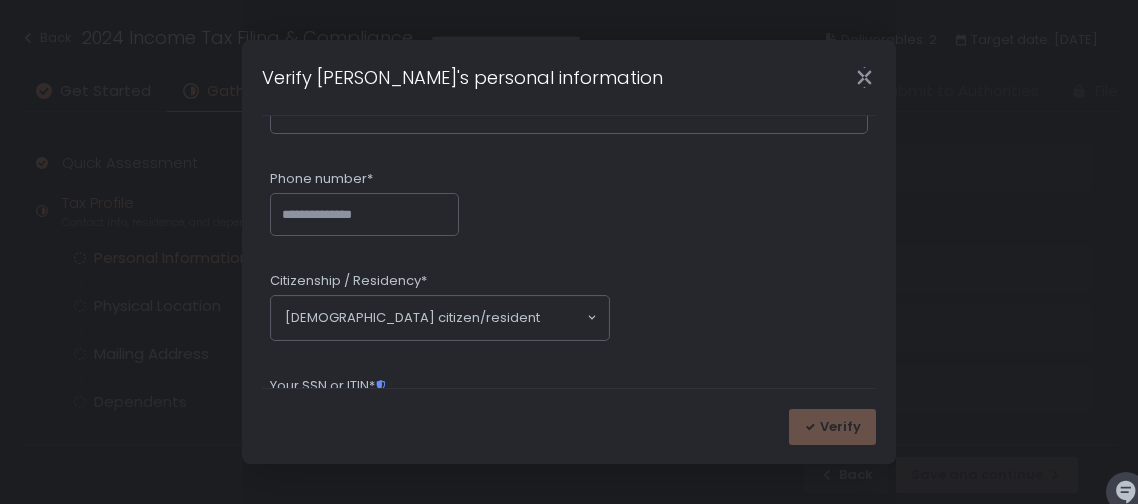 scroll, scrollTop: 305, scrollLeft: 0, axis: vertical 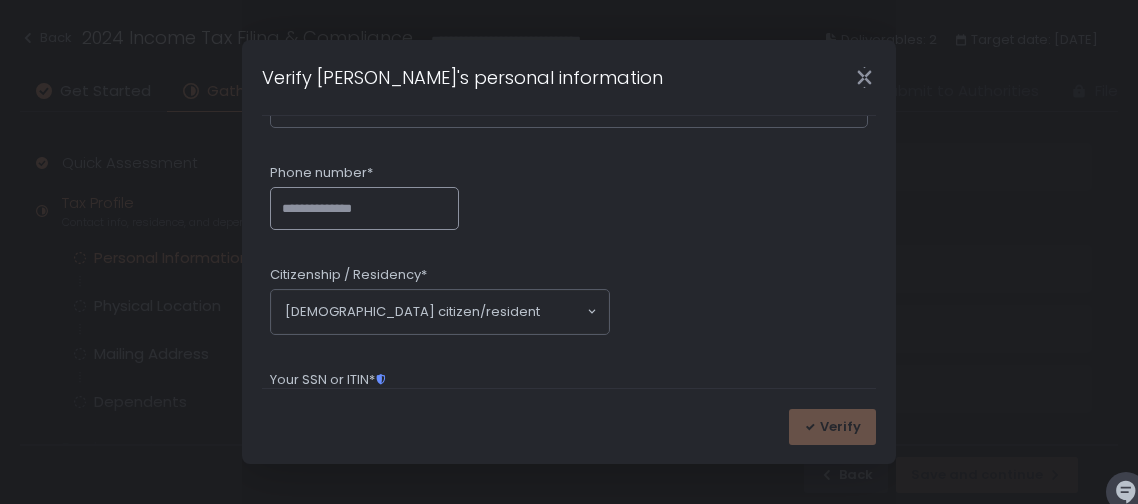 click on "Phone number*" 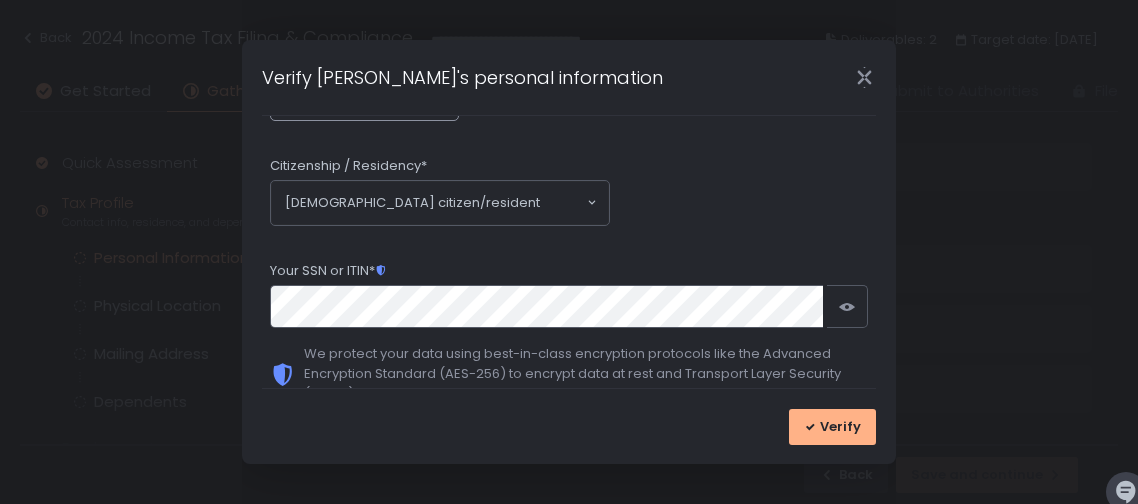 scroll, scrollTop: 467, scrollLeft: 0, axis: vertical 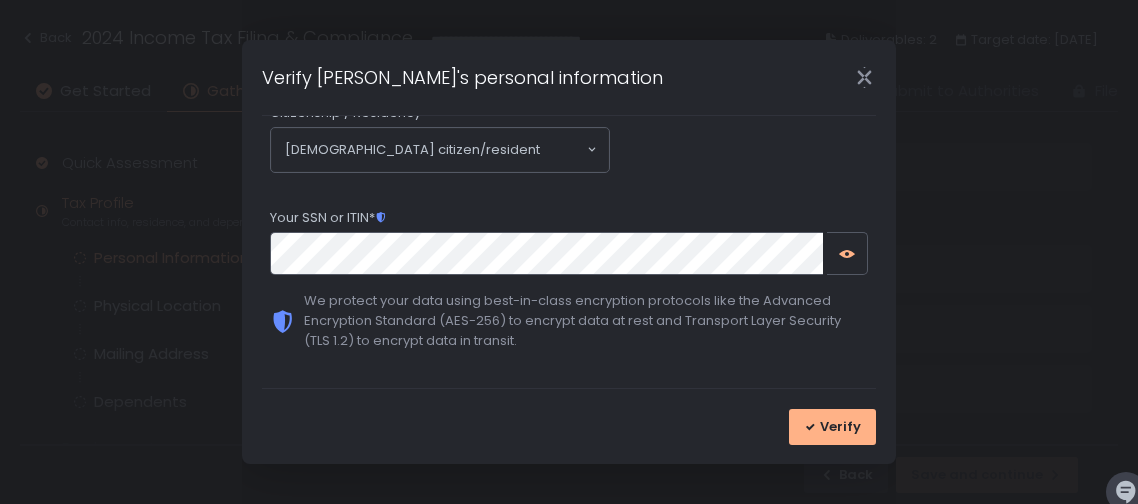 type on "**********" 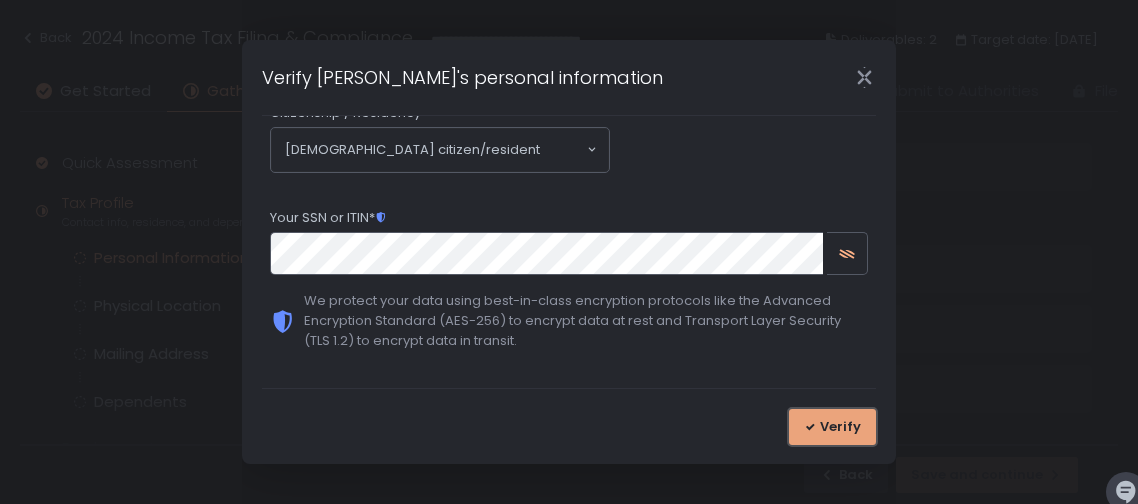 click on "Verify" at bounding box center (832, 427) 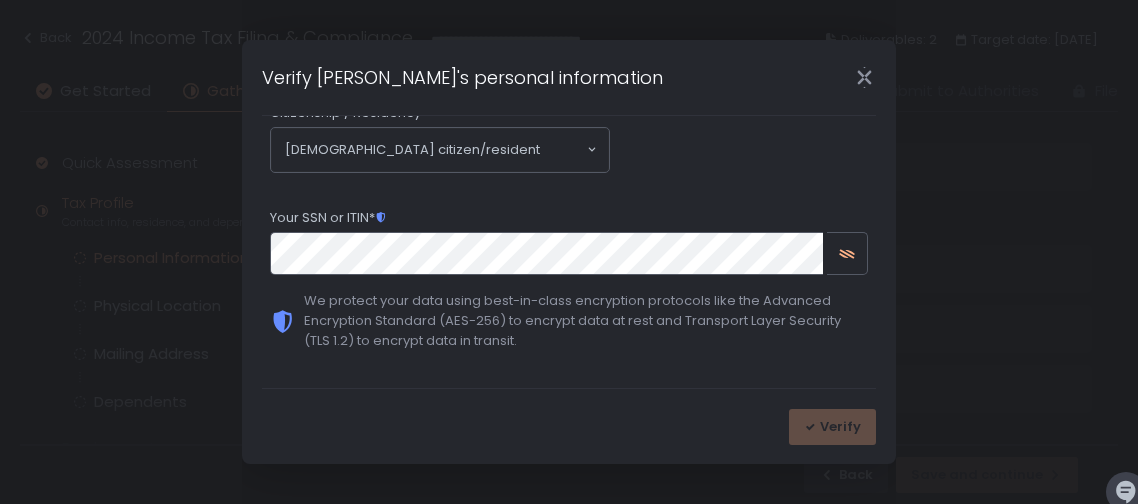 scroll, scrollTop: 0, scrollLeft: 0, axis: both 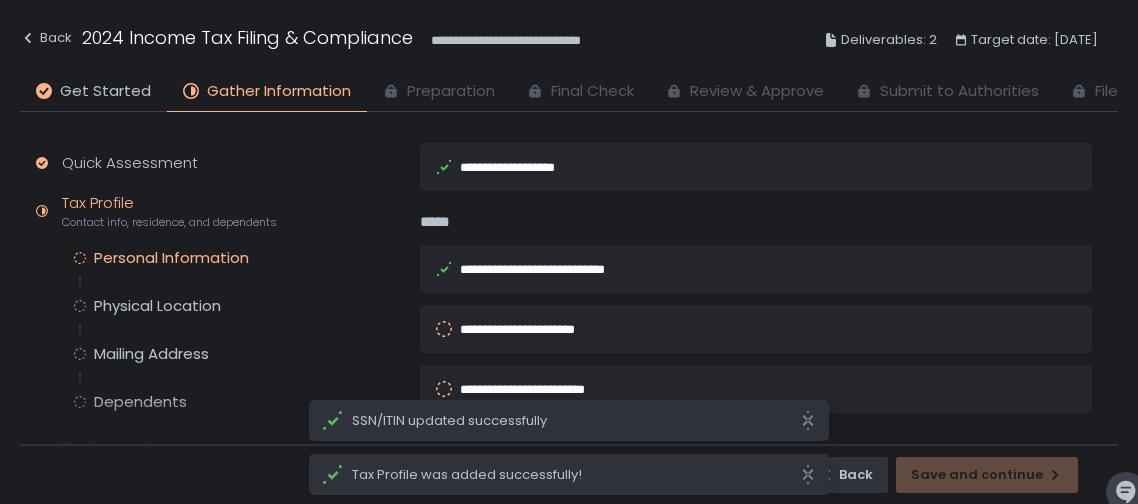 click on "**********" at bounding box center [728, 389] 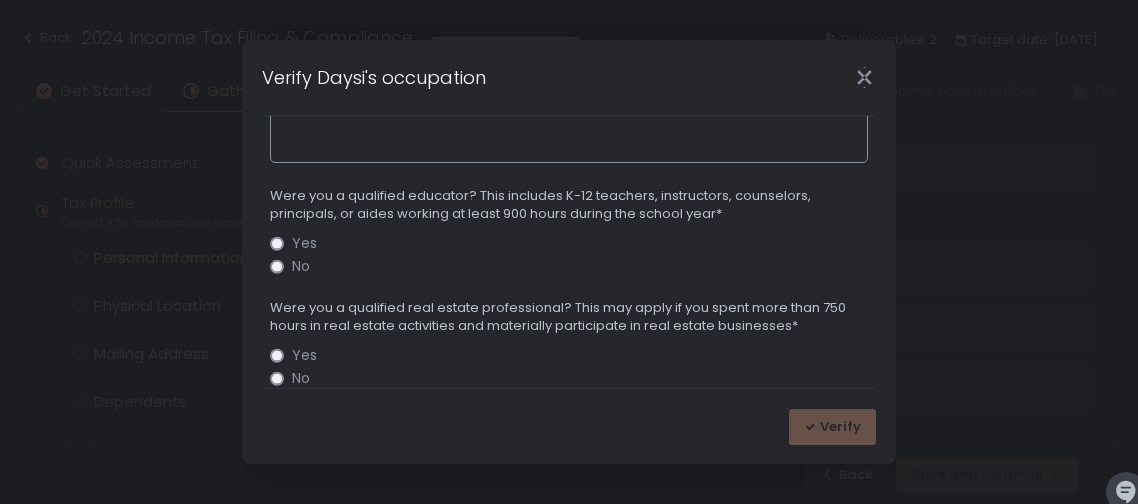 scroll, scrollTop: 191, scrollLeft: 0, axis: vertical 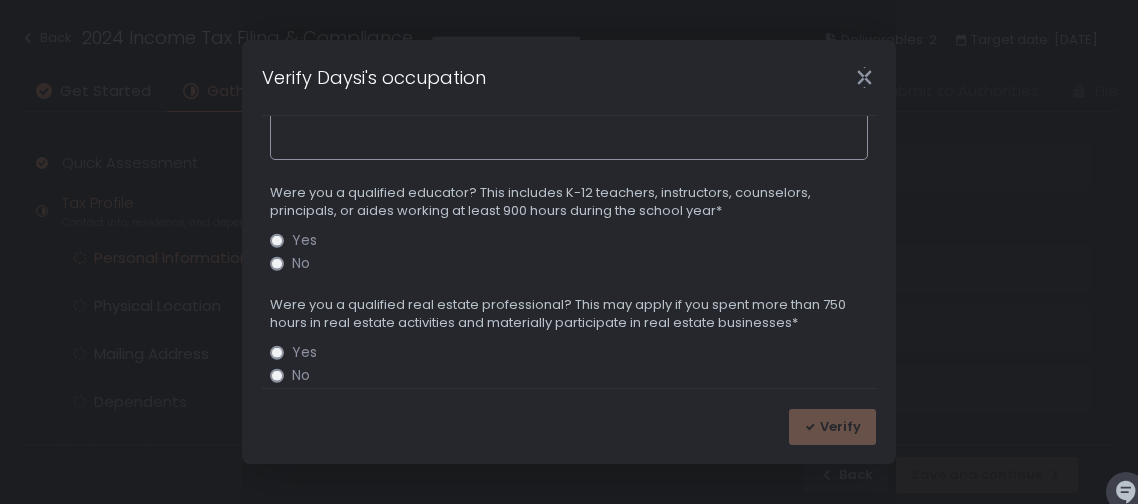 type on "**********" 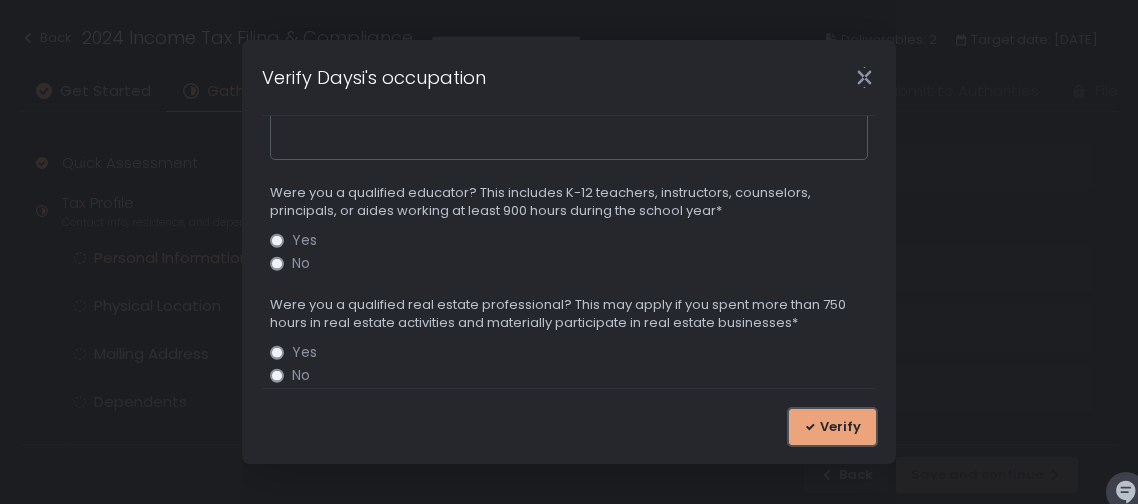 click on "Verify" at bounding box center [840, 427] 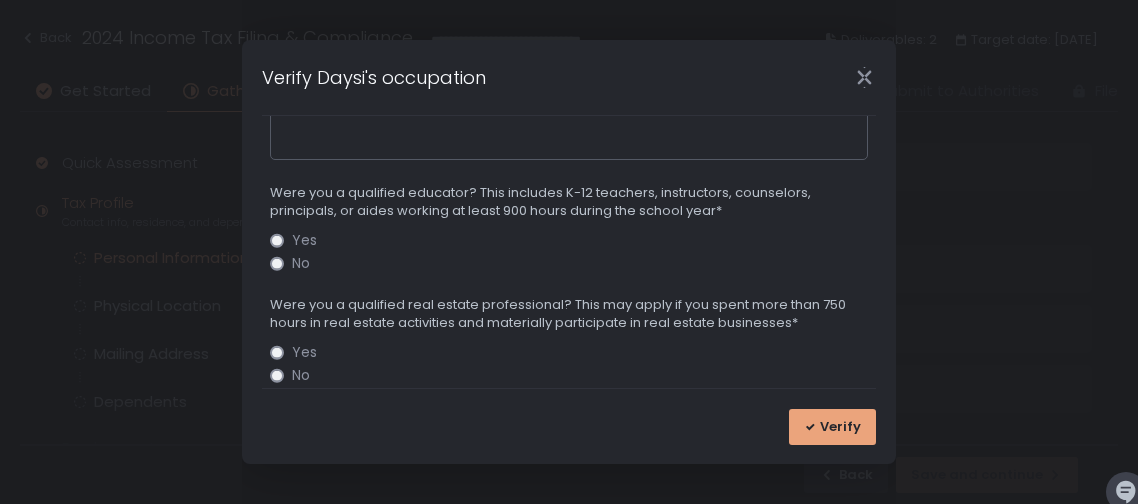 scroll, scrollTop: 0, scrollLeft: 0, axis: both 